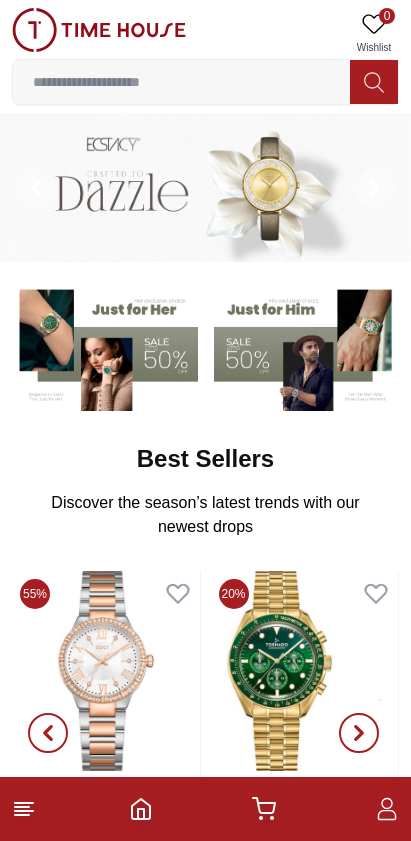 scroll, scrollTop: 0, scrollLeft: 0, axis: both 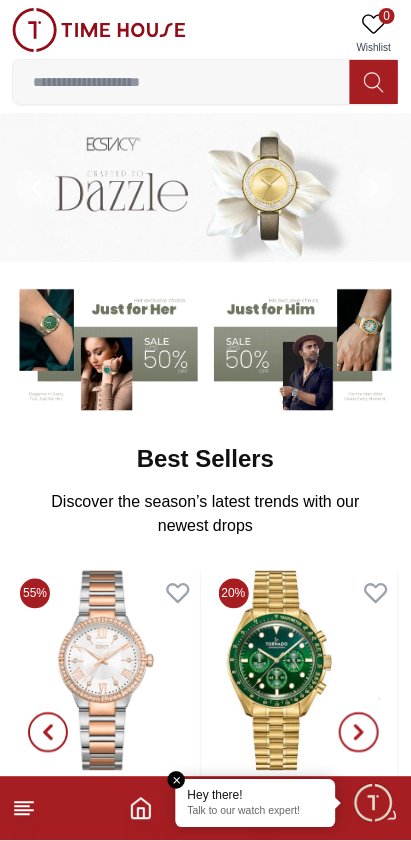 click on "Hey there! Talk to our watch expert!" at bounding box center (256, 804) 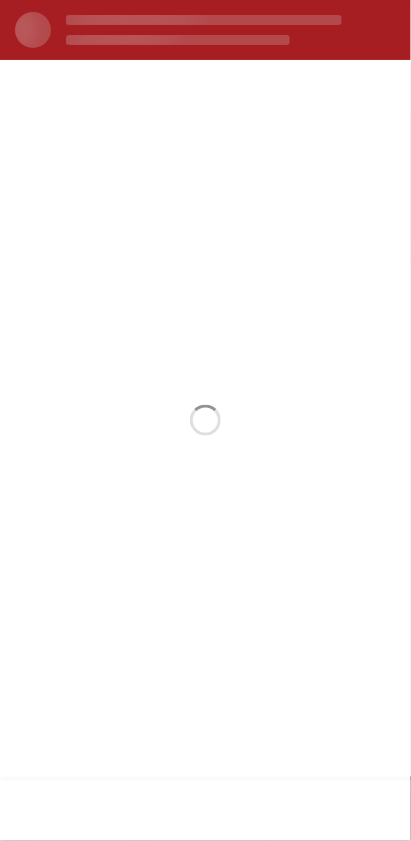 scroll, scrollTop: 0, scrollLeft: 0, axis: both 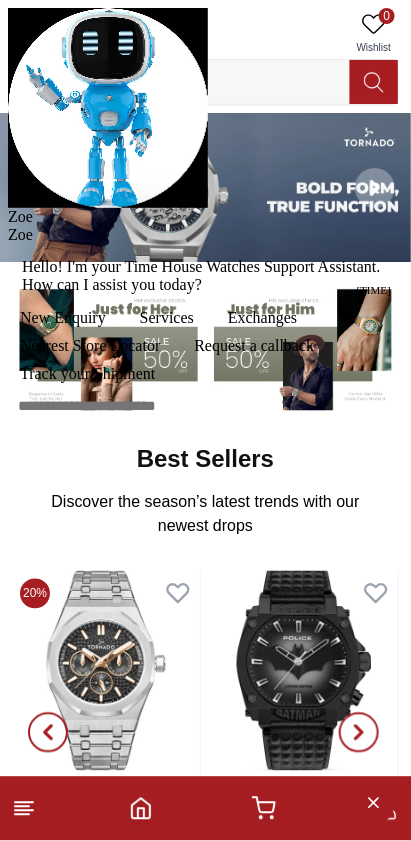 click at bounding box center [8, 226] 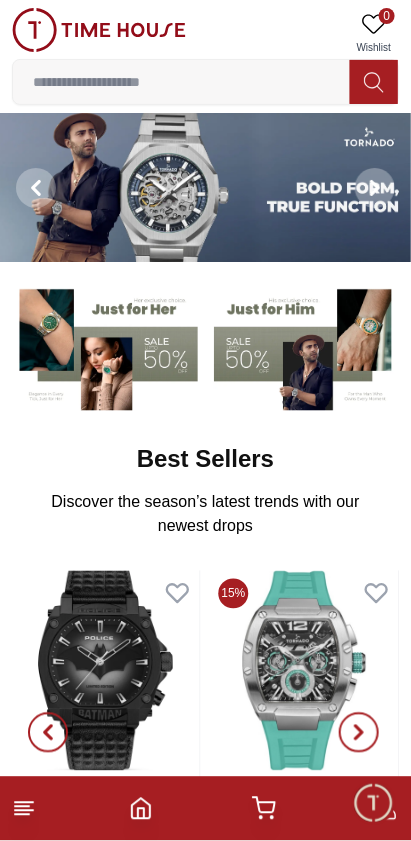 click at bounding box center (373, 803) 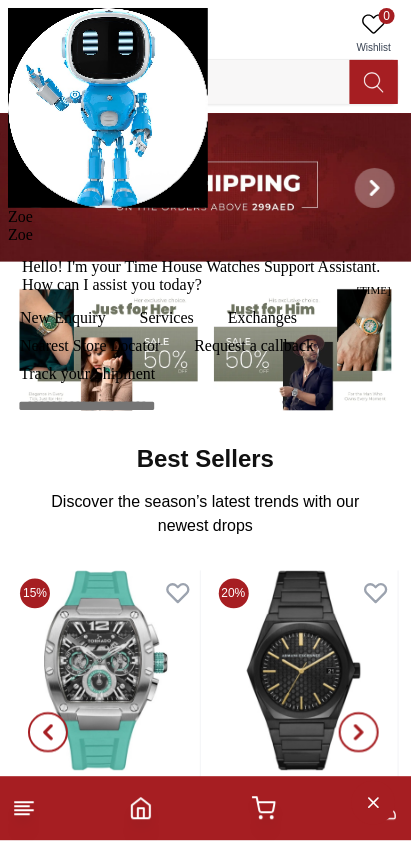 click at bounding box center [8, 226] 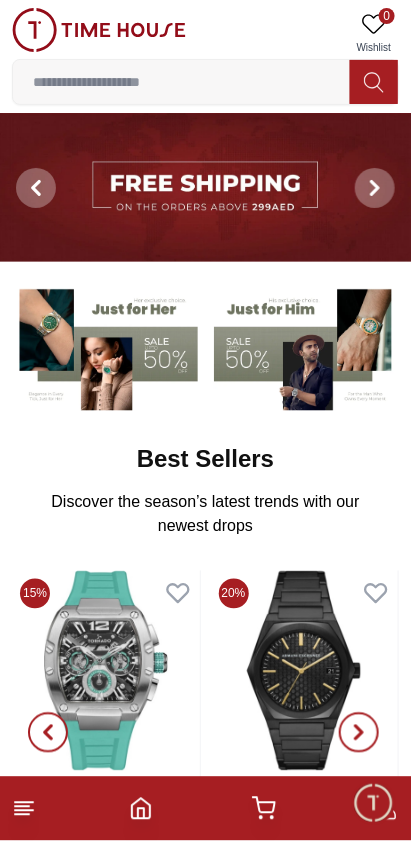 click at bounding box center (264, 809) 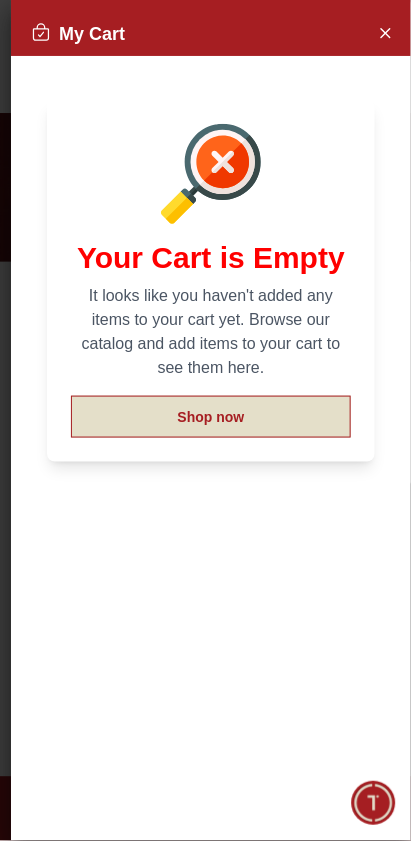 click on "Shop now" at bounding box center [211, 417] 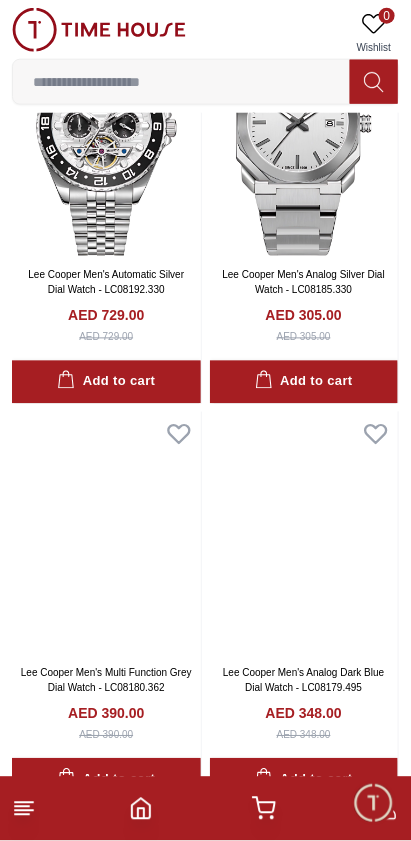 scroll, scrollTop: 2212, scrollLeft: 0, axis: vertical 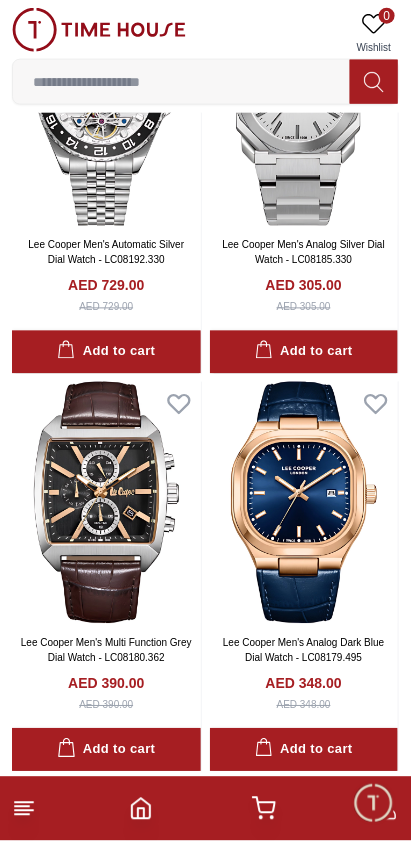 click 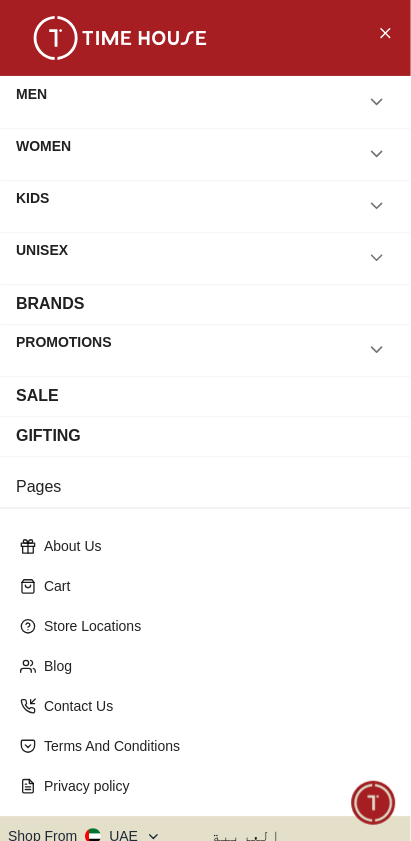 scroll, scrollTop: 63, scrollLeft: 0, axis: vertical 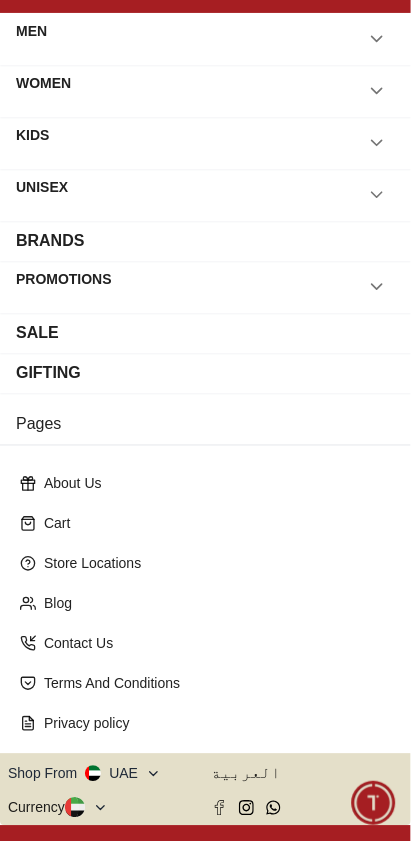 click 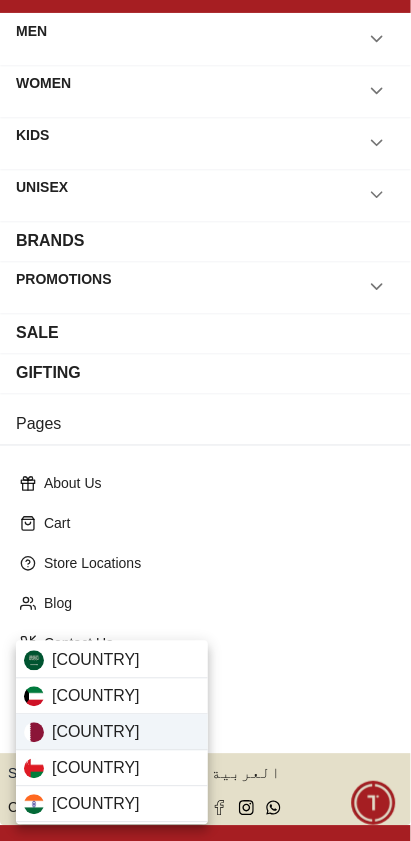 click on "[COUNTRY]" at bounding box center (96, 733) 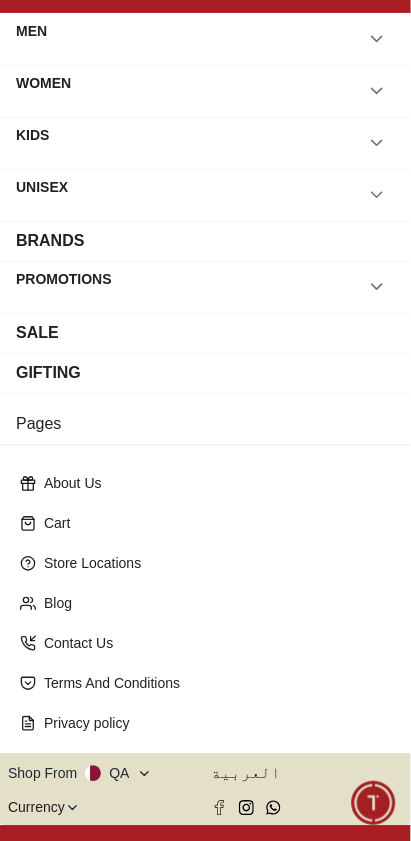 scroll, scrollTop: 61, scrollLeft: 0, axis: vertical 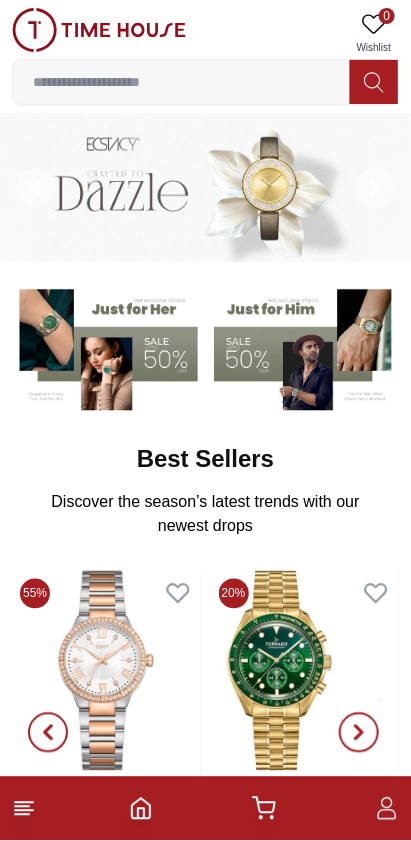 click 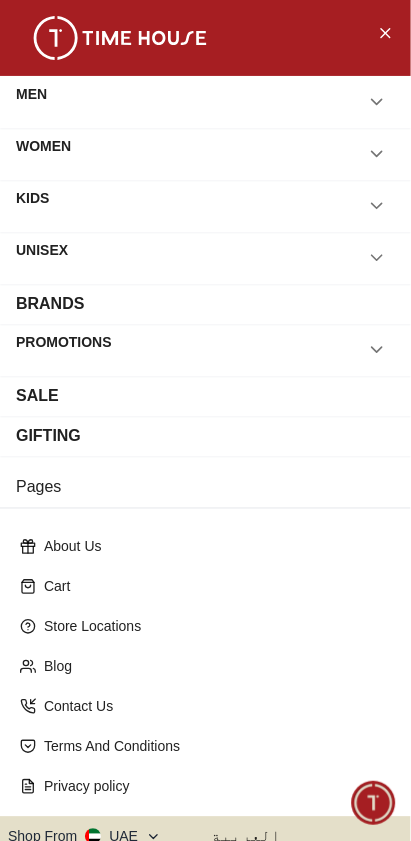 scroll, scrollTop: 0, scrollLeft: 0, axis: both 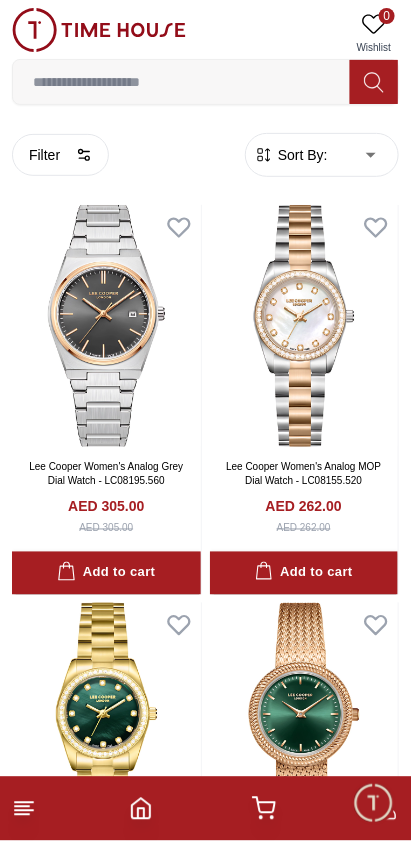click on "100% Genuine products with International Warranty Shop From UAE | العربية |  Currency   | 0 Wishlist Help Our Stores My Account 0 Wishlist My Bag Home Women    Filter By Clear Brands Lee Cooper Slazenger Kenneth Scott Ecstacy CASIO CITIZEN GUESS Michael Kors Police CERRUTI 1881 G-Shock Lee Cooper Accessories Color Black Green Blue Red Dark Blue Silver Rose Gold Grey White Mop White White / Rose Gold Silver / Silver Silver / Gold Silver / Rose Gold Black / Black Black / Rose Gold Gold Yellow Dark Green Brown White / Silver Light Blue Black /Grey White Mop / Silver Blue / Rose Gold Pink Purple Black  / Rose Gold Green / Green Blue / Blue Navy Blue Blue / Silver Champagne White / Gold Black  Ivory O.Green Peach Green / Silver MOP Light blue Dark green Light green Rose gold Silver / White / Rose Gold Black / Pink Beige Green Sunray  Rose Gold Sunray  Blue MOP Rose Gold MOP MOP / Rose Gold Green MOP Champagne MOP Pink MOP Black MOP Champagne Sunray  Pink Sunray  Silver Sunray  MOP / Gold Size 34" at bounding box center (205, 2189) 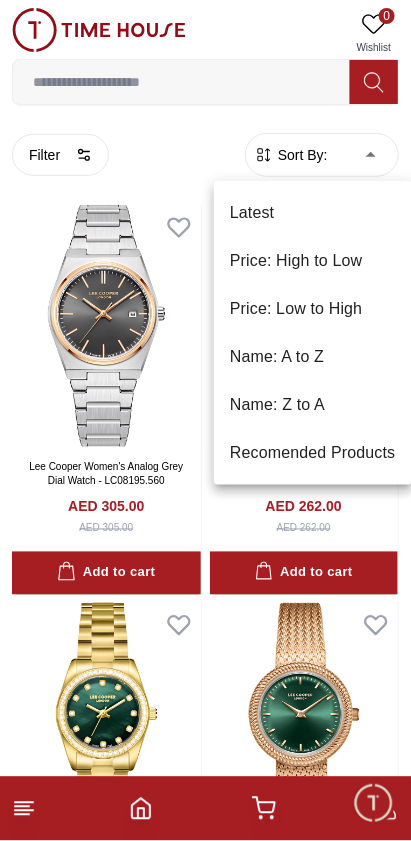 click on "Price: Low to High" at bounding box center [313, 309] 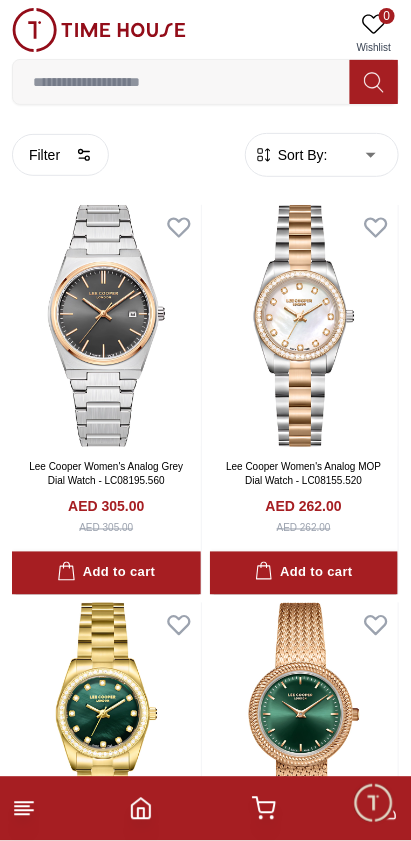 type on "*" 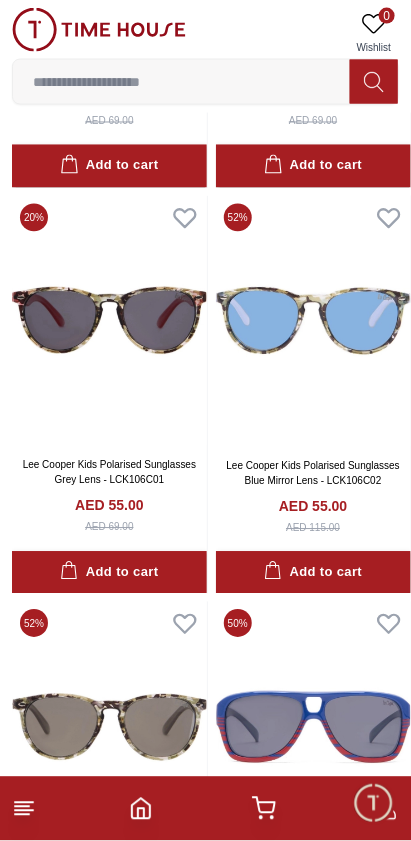 scroll, scrollTop: 3255, scrollLeft: 0, axis: vertical 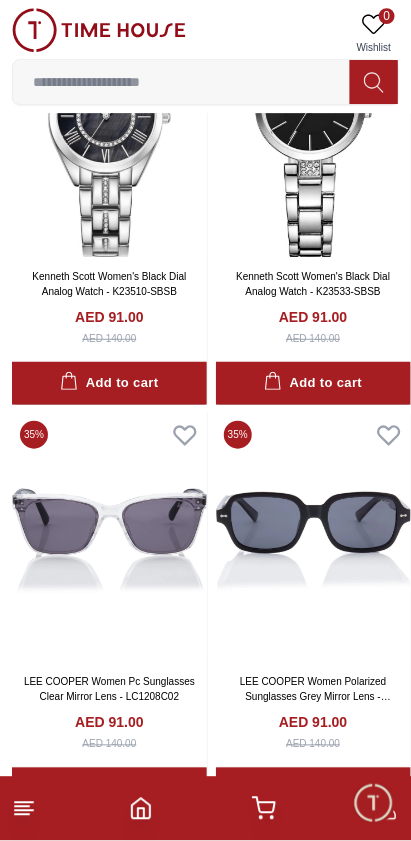 click 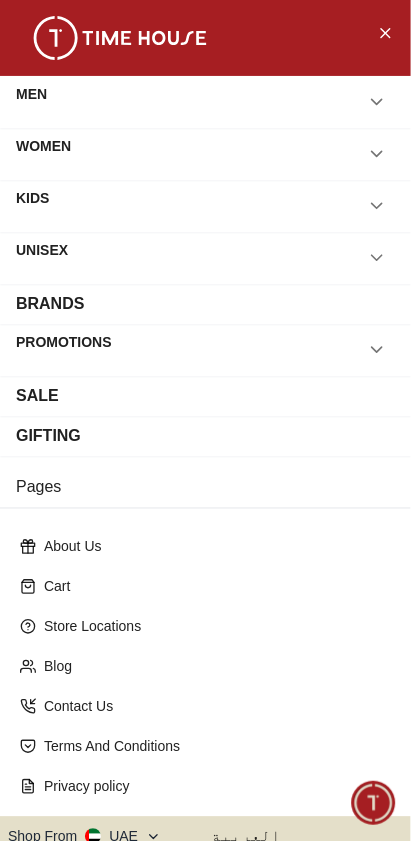 scroll, scrollTop: 63, scrollLeft: 0, axis: vertical 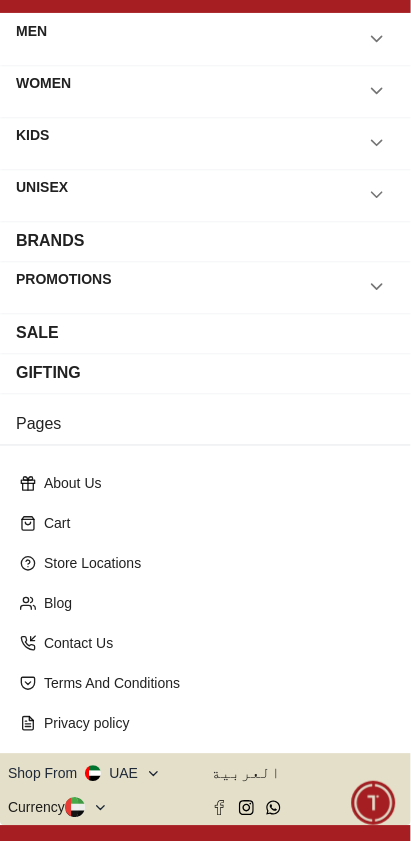 click on "Shop From [COUNTRY]" at bounding box center (84, 774) 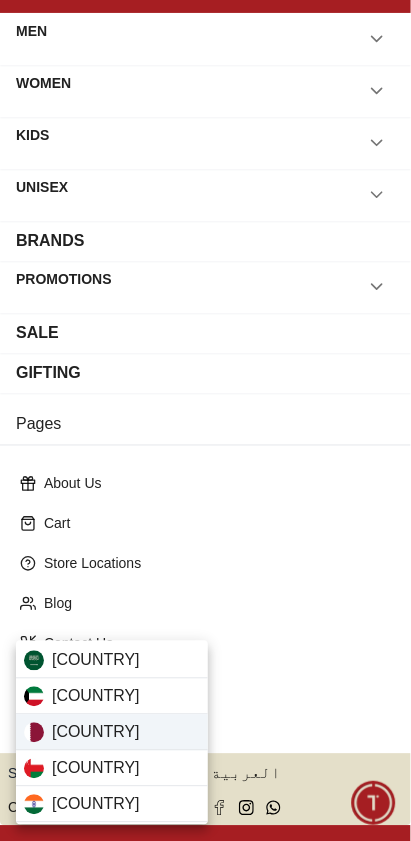 click on "[COUNTRY]" at bounding box center [112, 733] 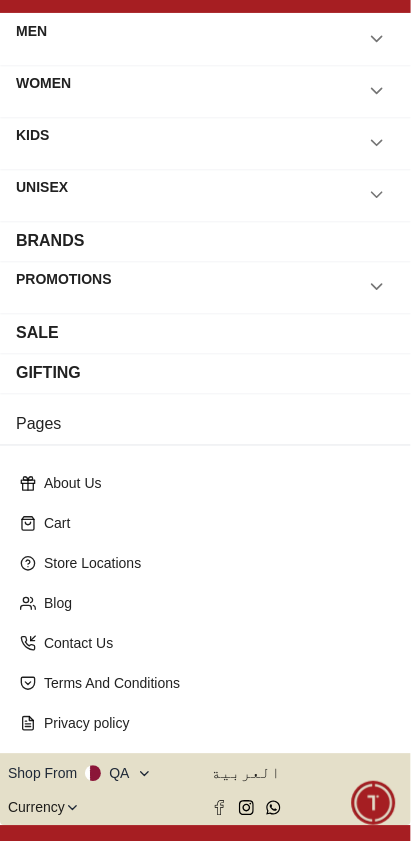scroll, scrollTop: 61, scrollLeft: 0, axis: vertical 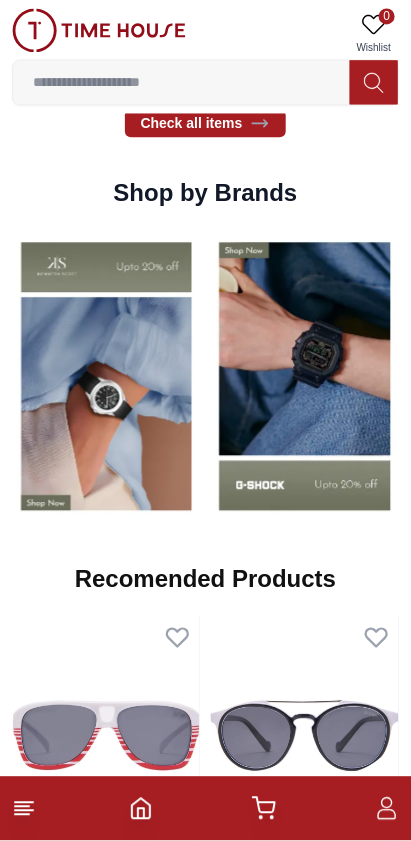 click 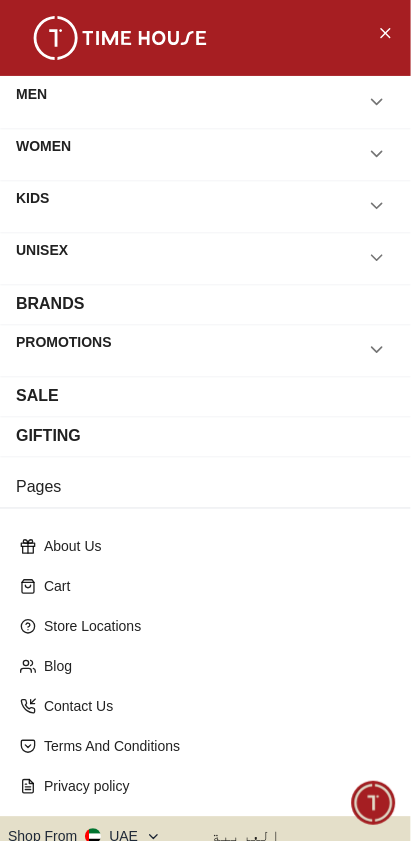 scroll, scrollTop: 63, scrollLeft: 0, axis: vertical 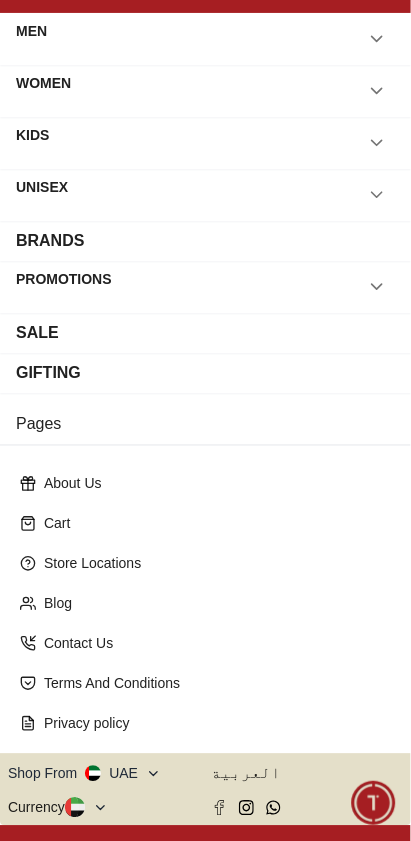 click on "Shop From [COUNTRY]" at bounding box center (84, 774) 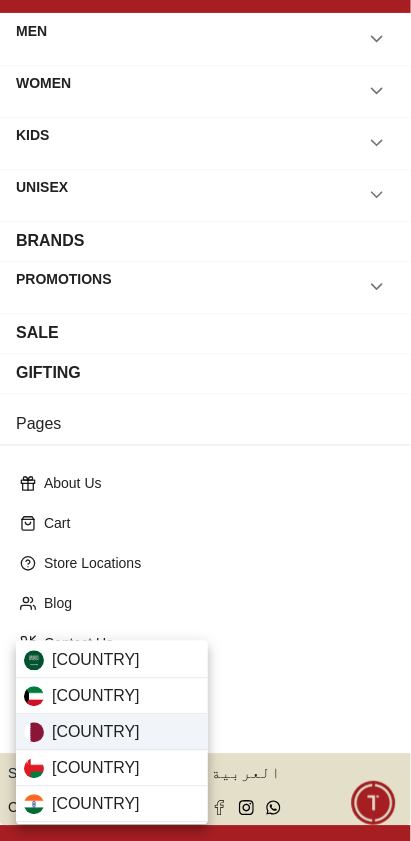 click on "[COUNTRY]" at bounding box center [112, 733] 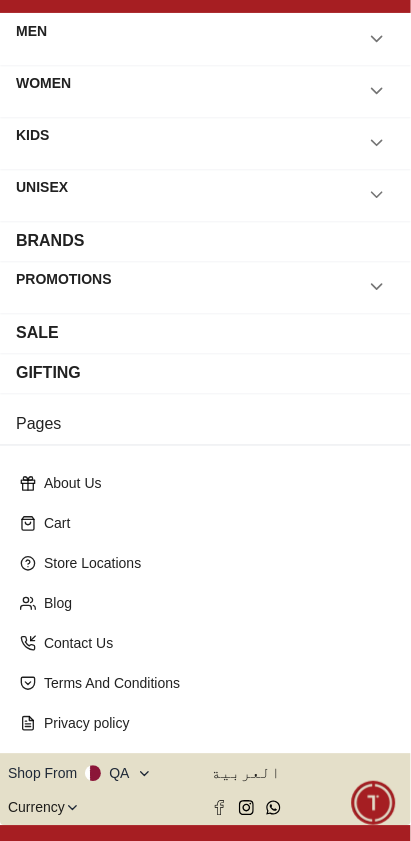scroll, scrollTop: 61, scrollLeft: 0, axis: vertical 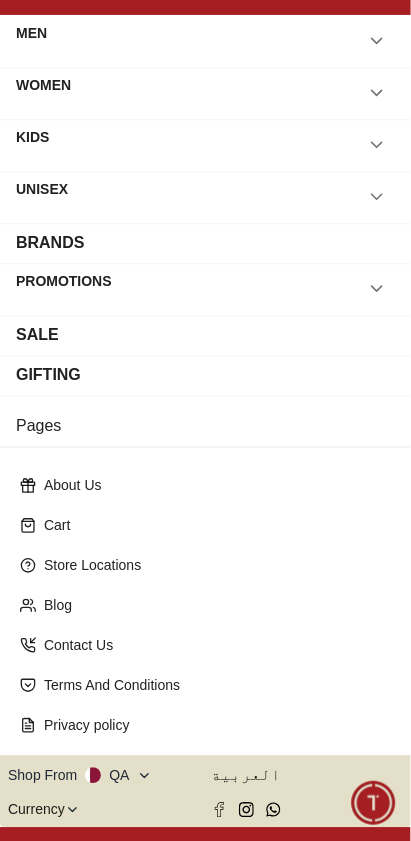 click on "Shop From QA" at bounding box center (80, 776) 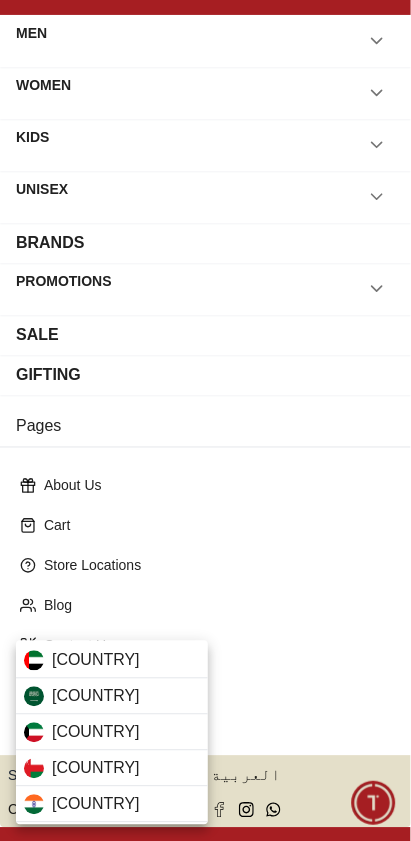 scroll, scrollTop: 0, scrollLeft: 0, axis: both 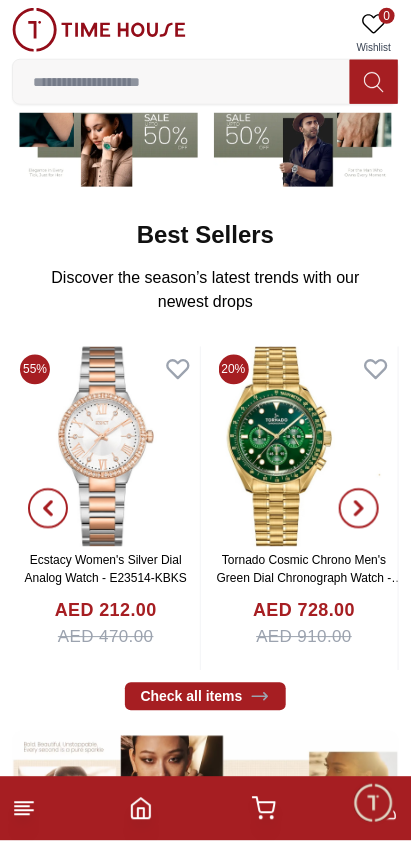 click 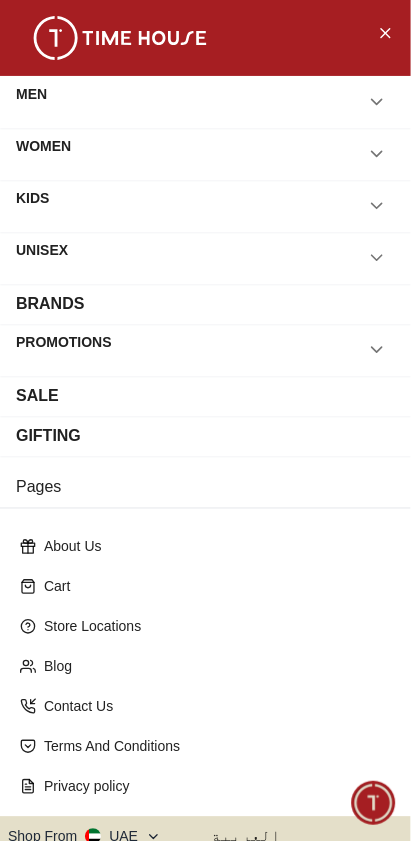 scroll, scrollTop: 0, scrollLeft: 0, axis: both 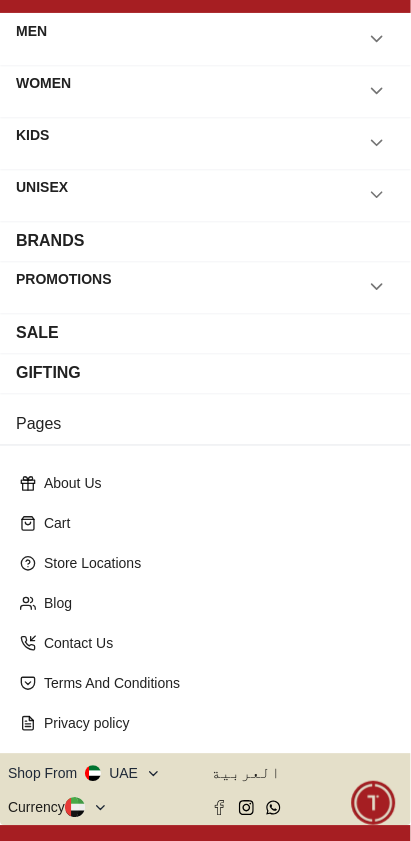 click 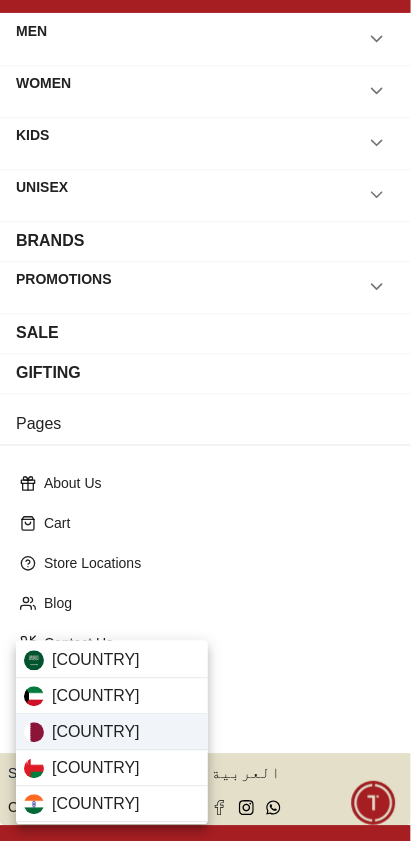 click on "[COUNTRY]" at bounding box center [112, 733] 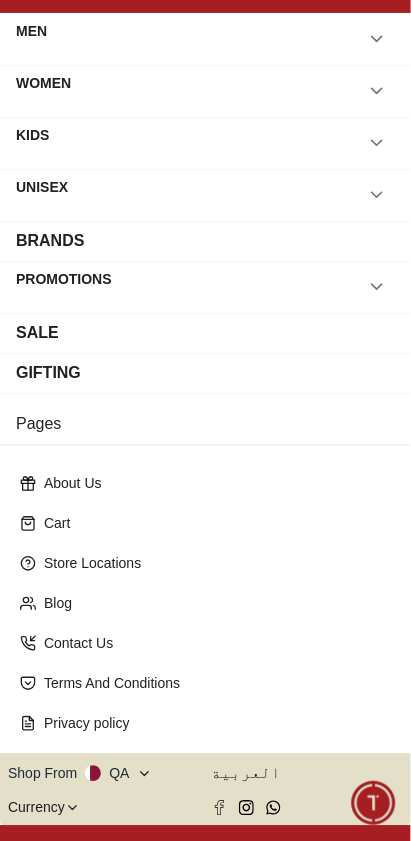 scroll, scrollTop: 61, scrollLeft: 0, axis: vertical 